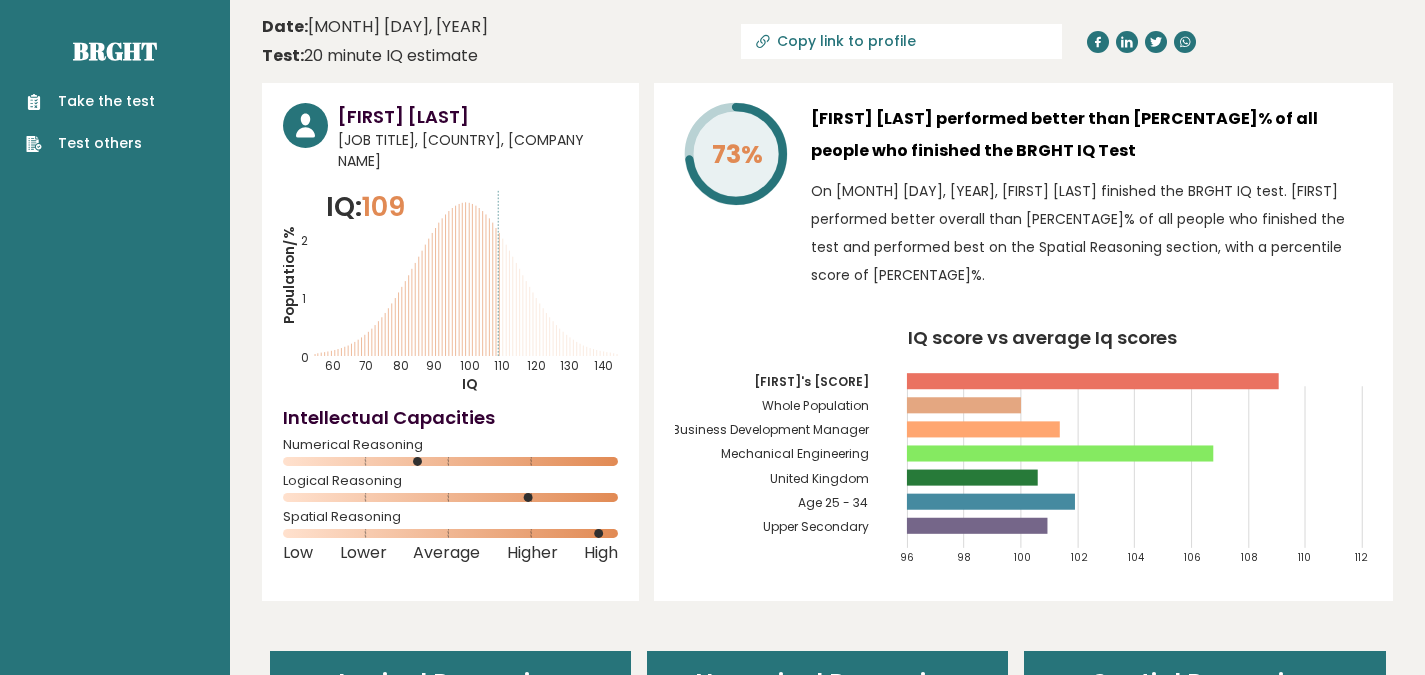 scroll, scrollTop: 0, scrollLeft: 0, axis: both 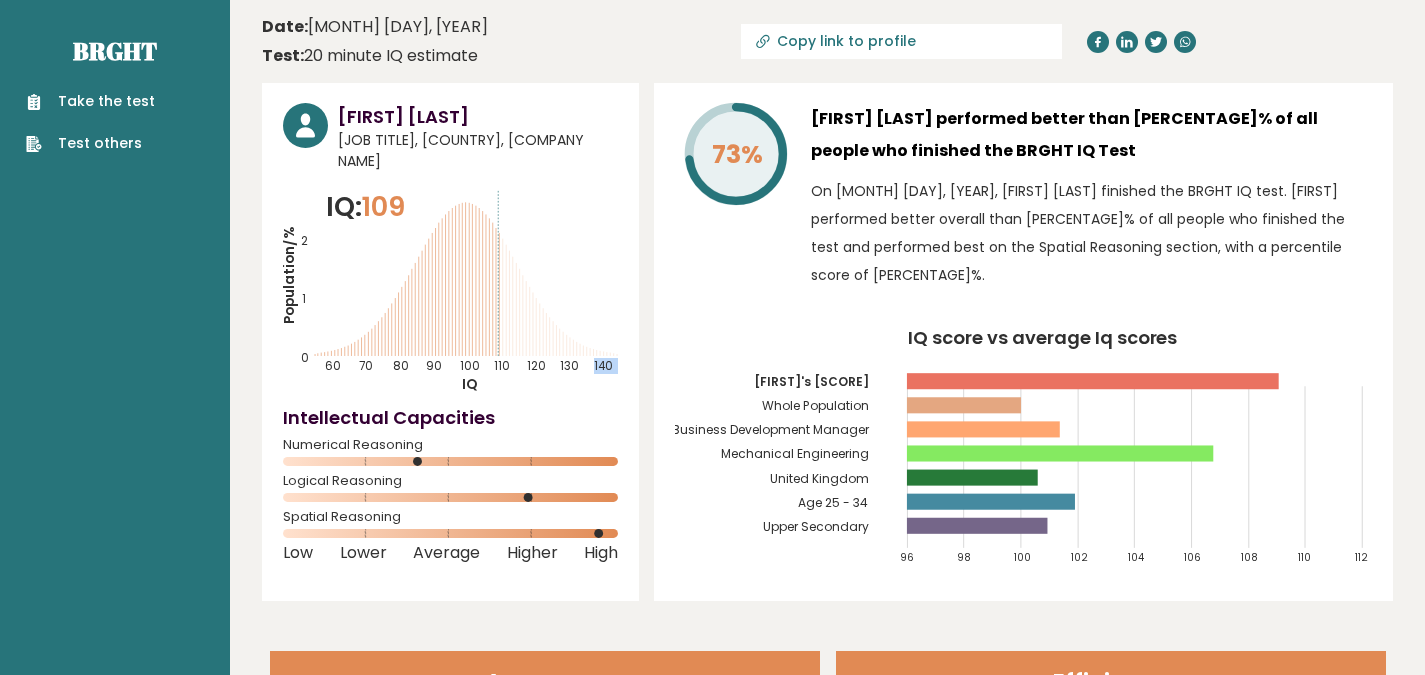 drag, startPoint x: 422, startPoint y: 345, endPoint x: 513, endPoint y: 310, distance: 97.49872 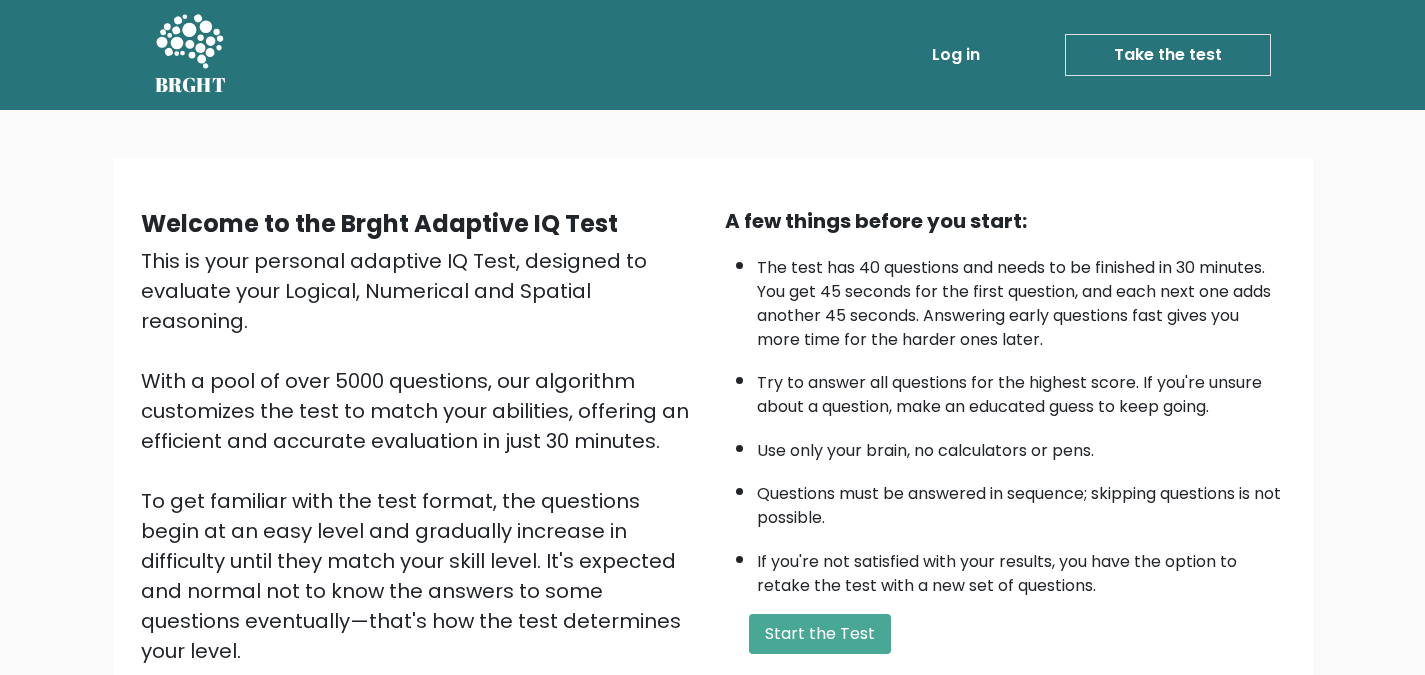 scroll, scrollTop: 0, scrollLeft: 0, axis: both 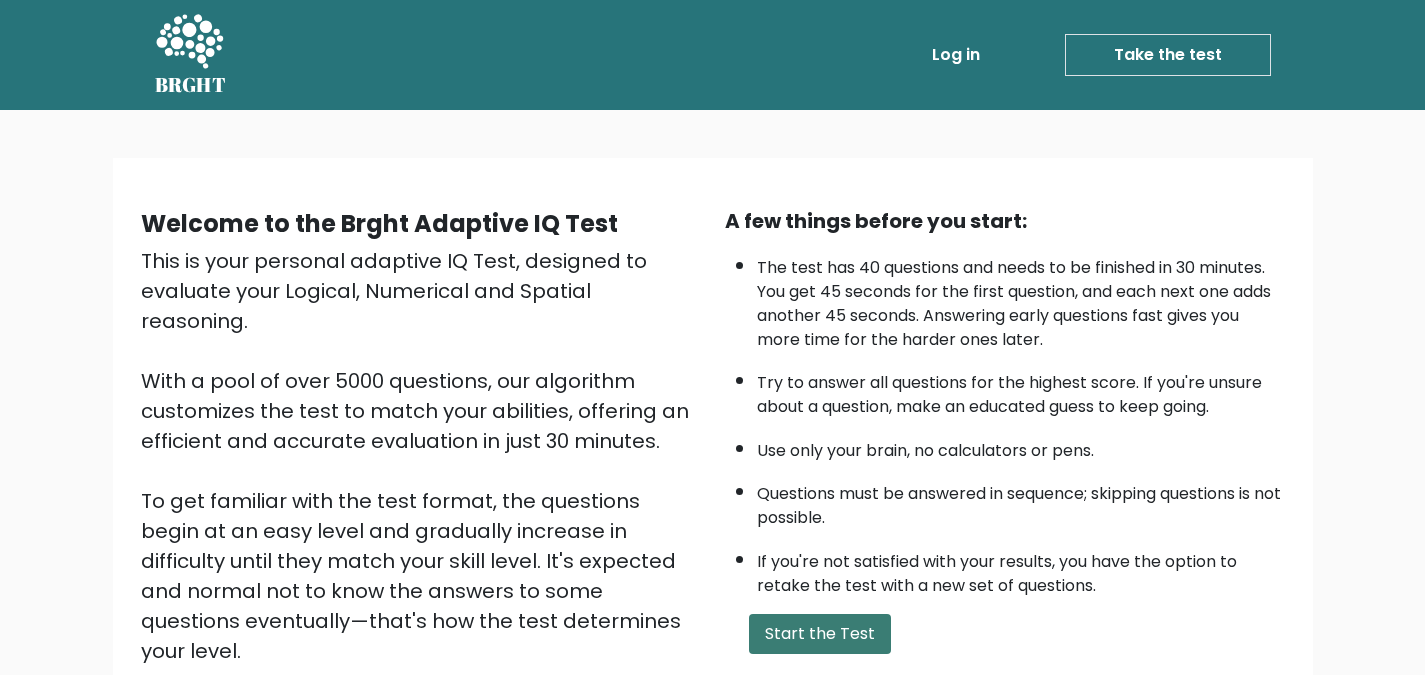 click on "Start the Test" at bounding box center [820, 634] 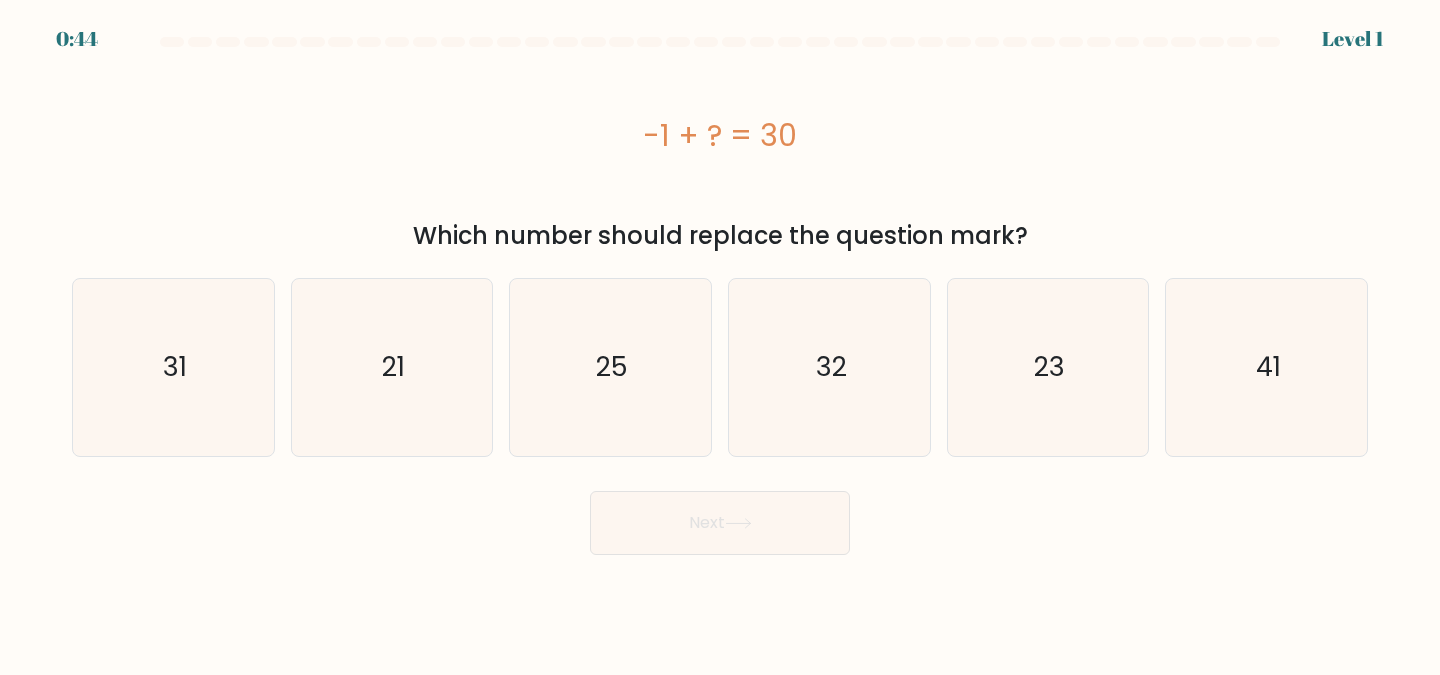 scroll, scrollTop: 0, scrollLeft: 0, axis: both 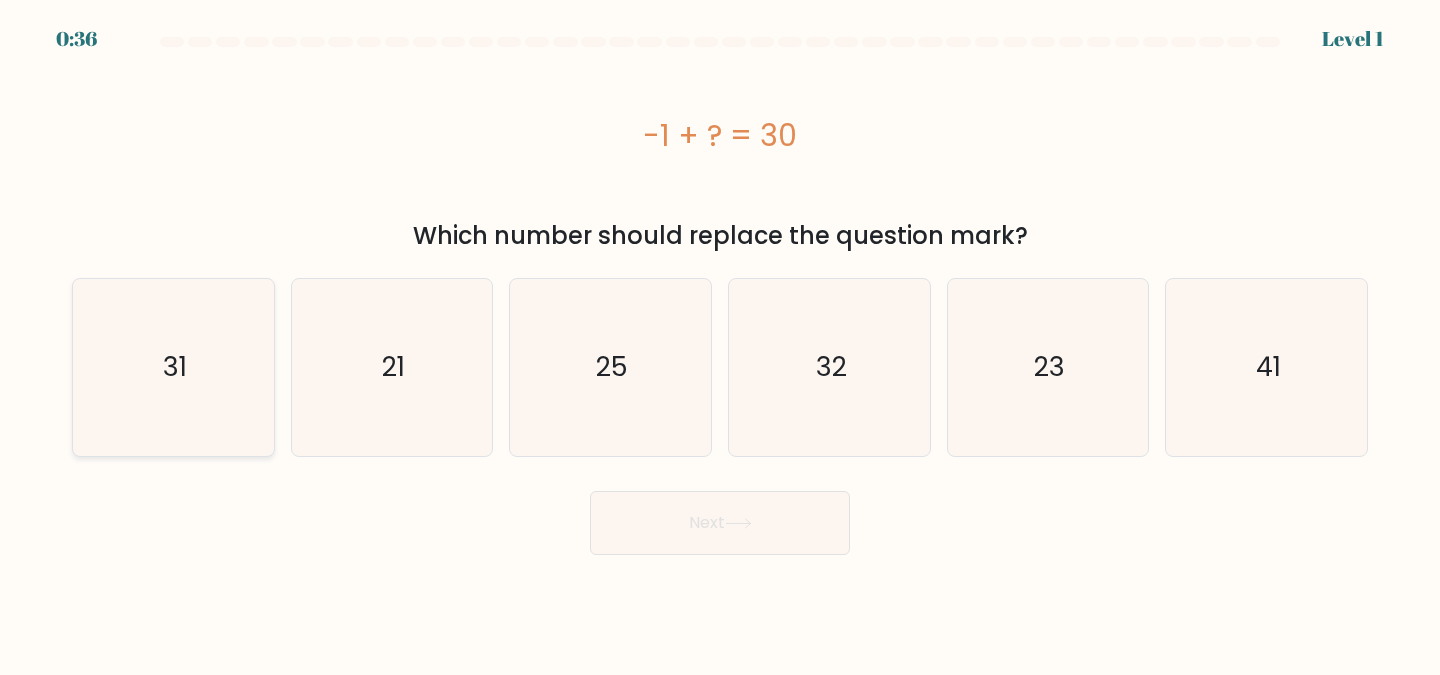 click on "31" at bounding box center (173, 367) 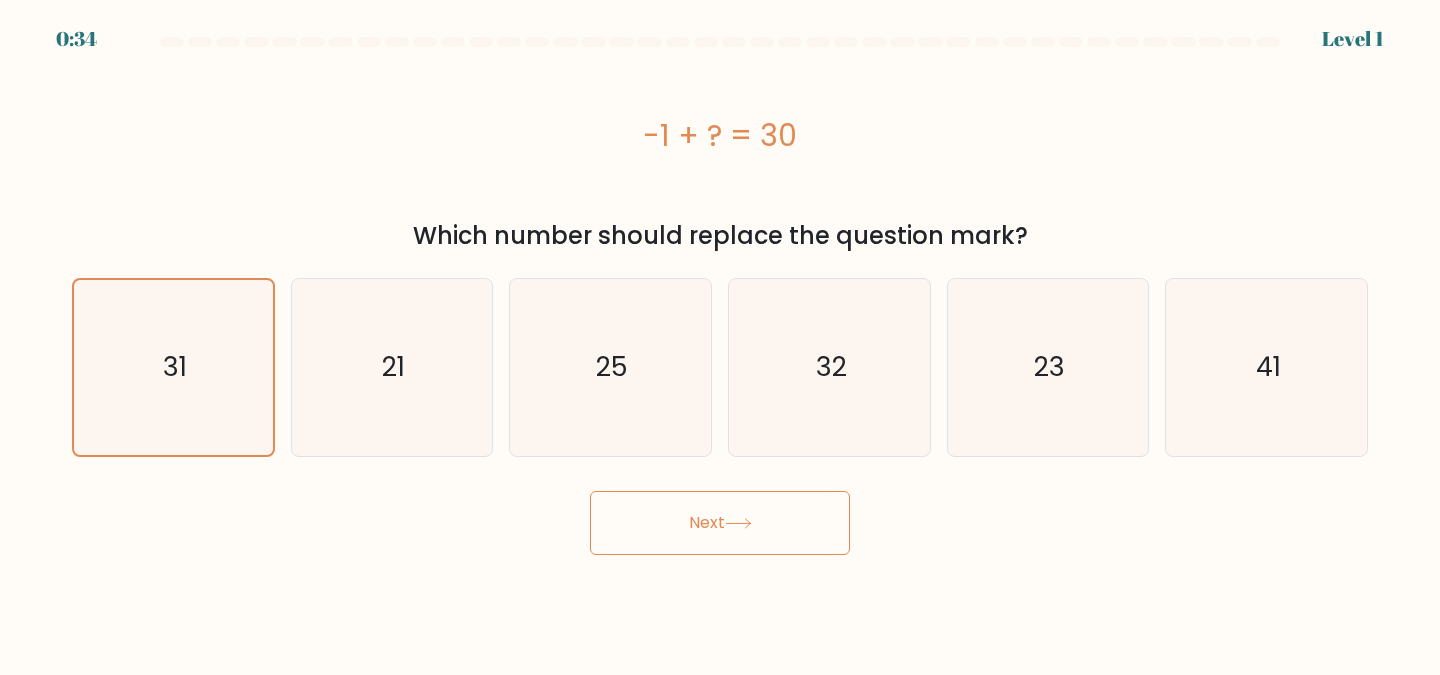 click on "Next" at bounding box center (720, 523) 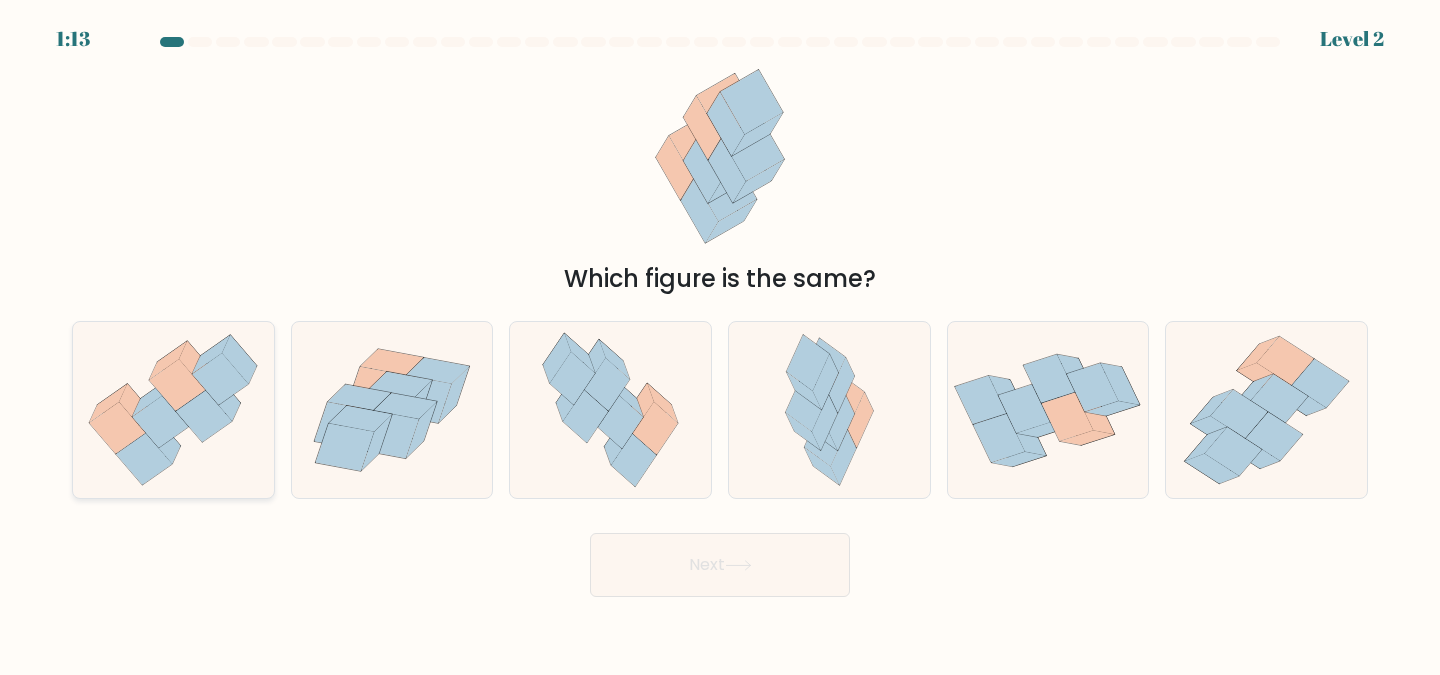 click 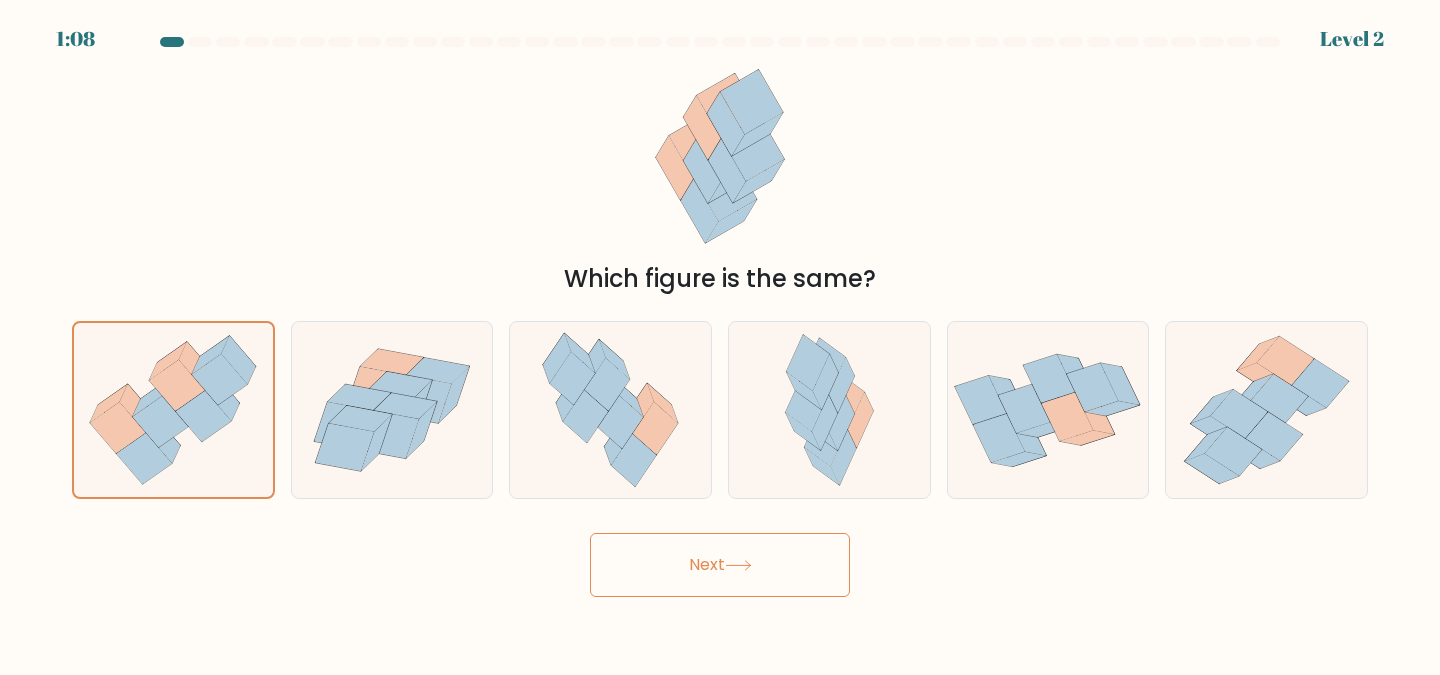 click on "Next" at bounding box center [720, 565] 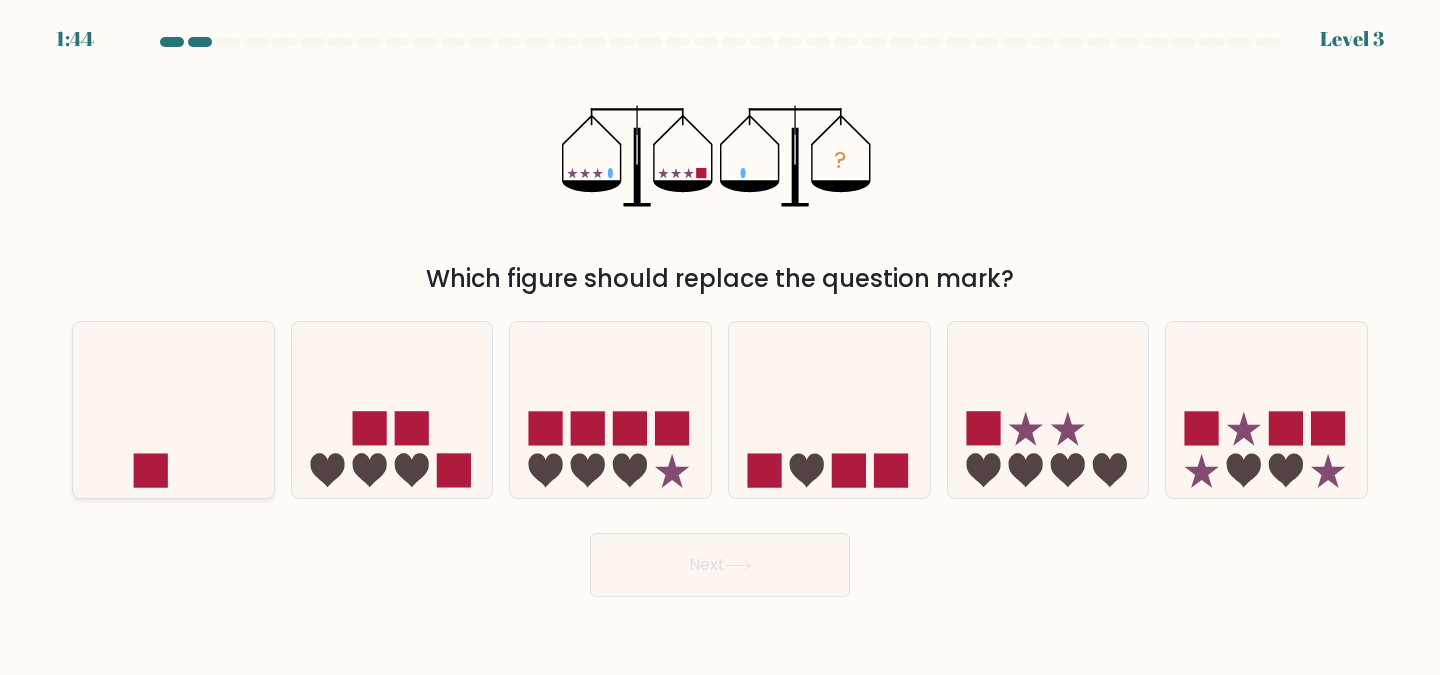 click 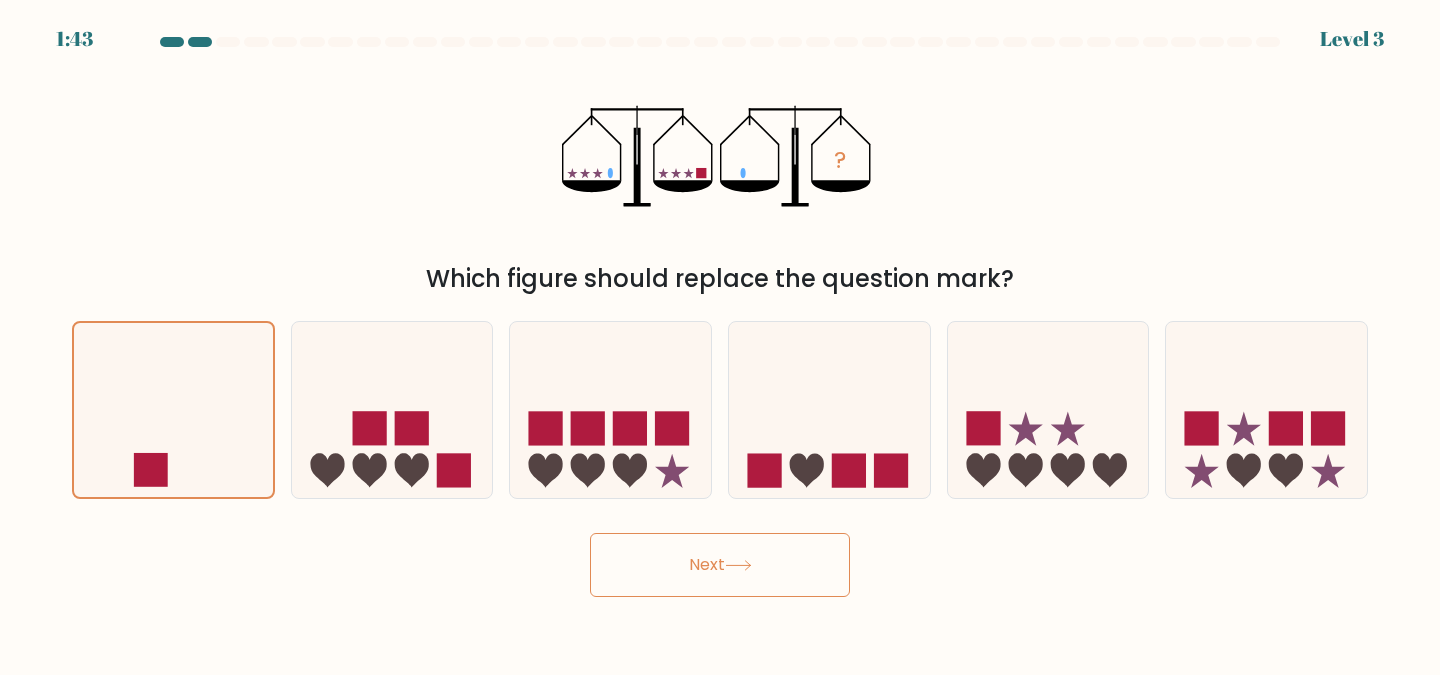 click on "Next" at bounding box center (720, 565) 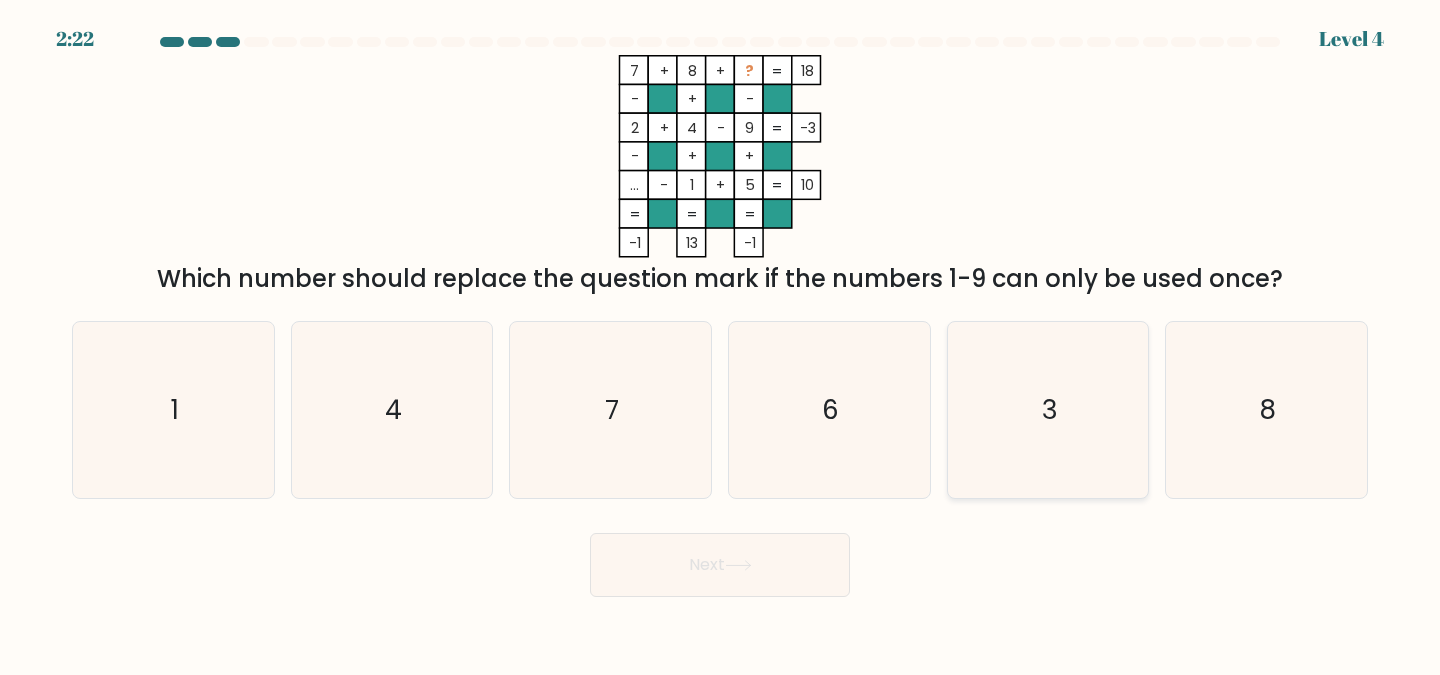 click on "3" 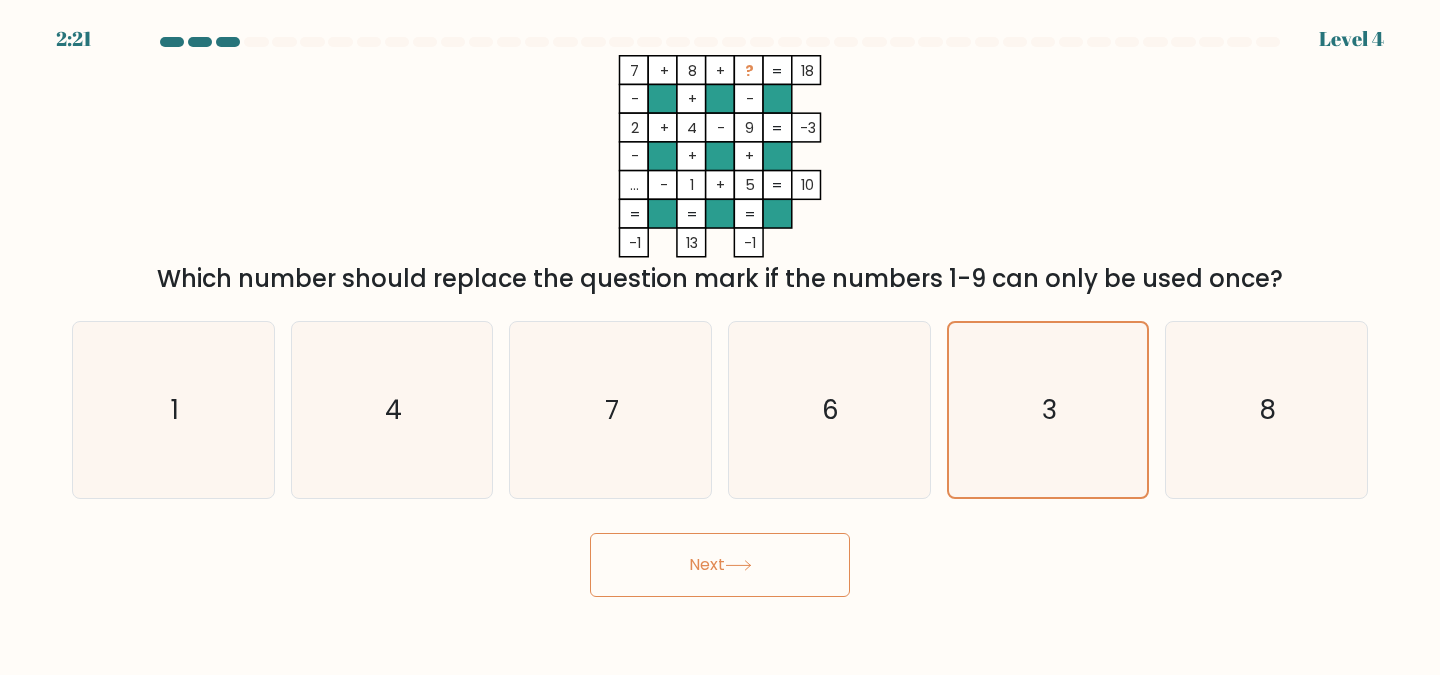 click on "Next" at bounding box center [720, 565] 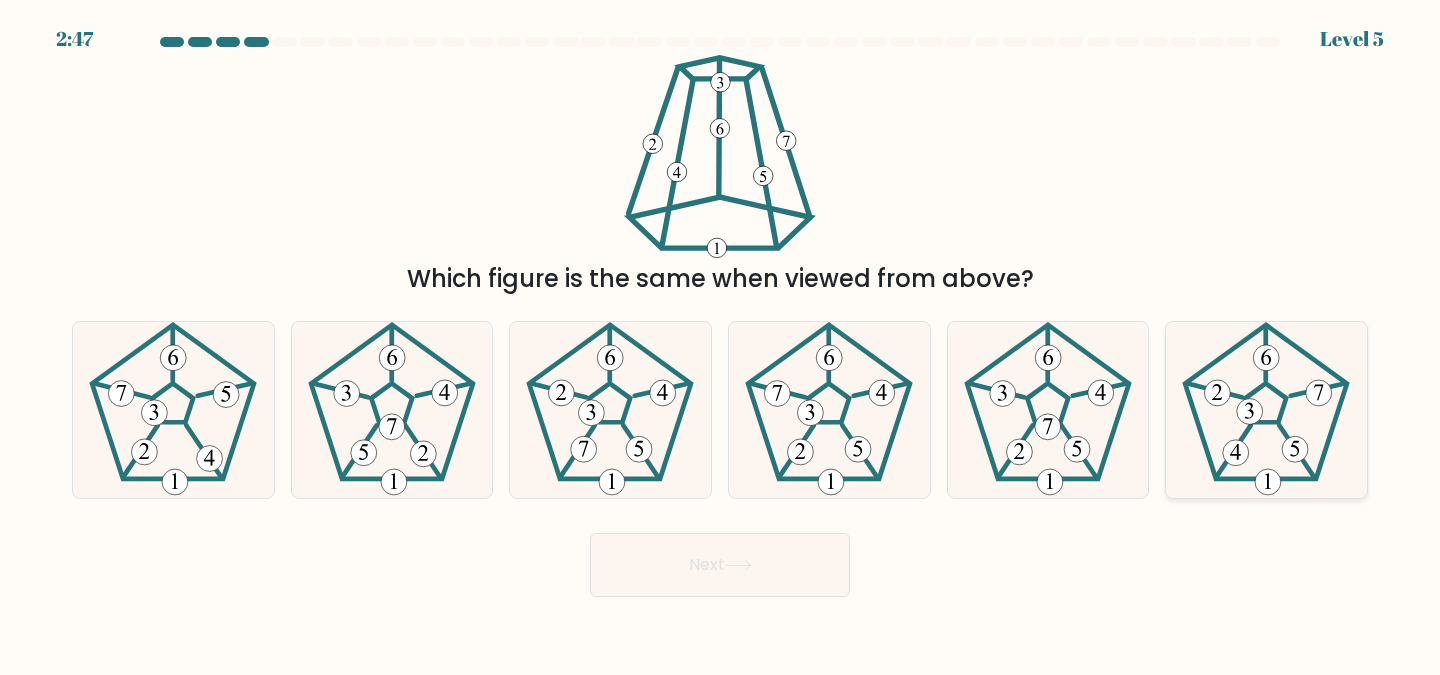click 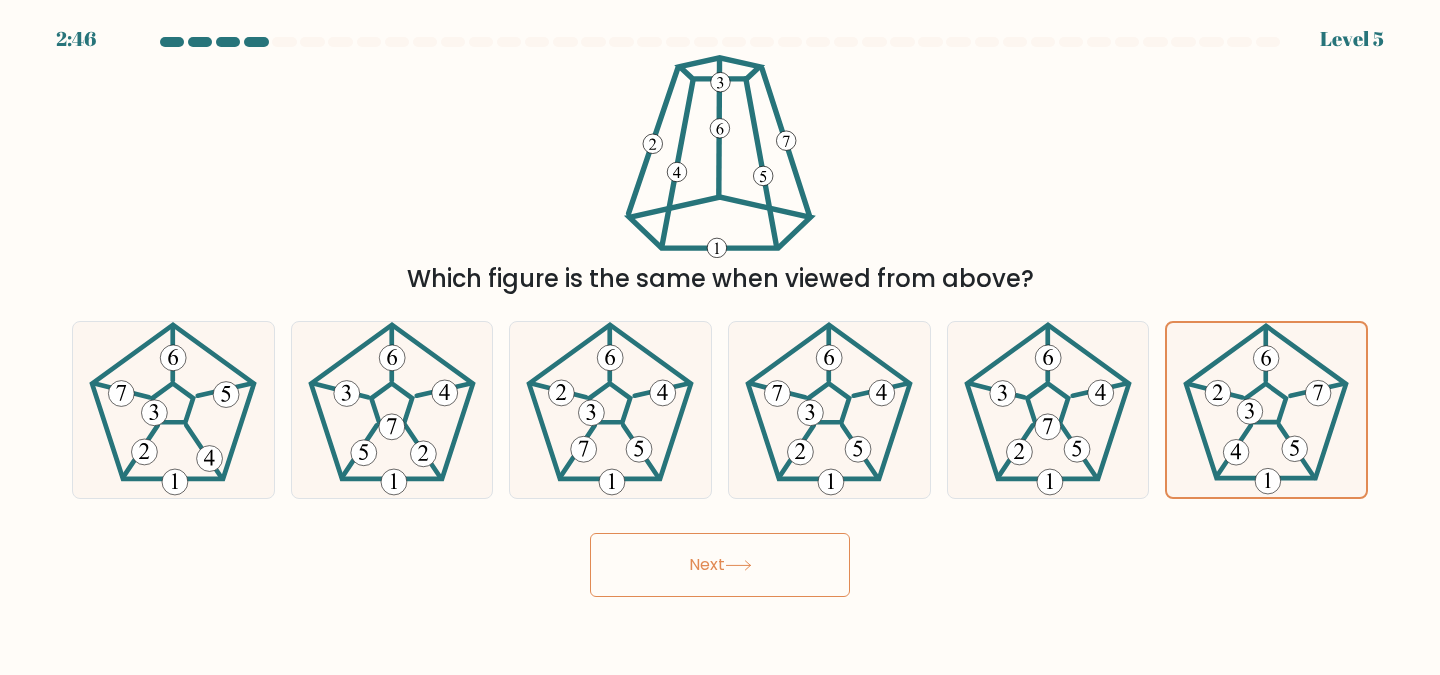 click on "Next" at bounding box center [720, 565] 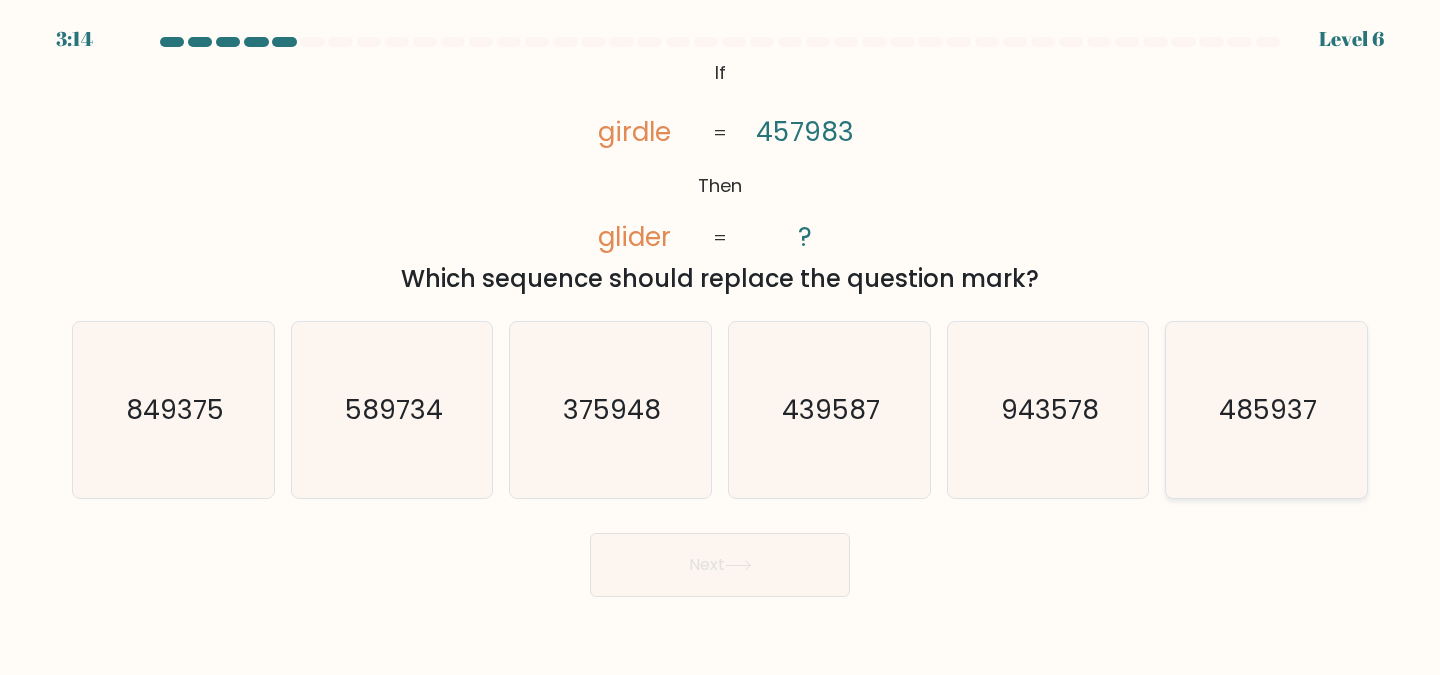 click on "485937" 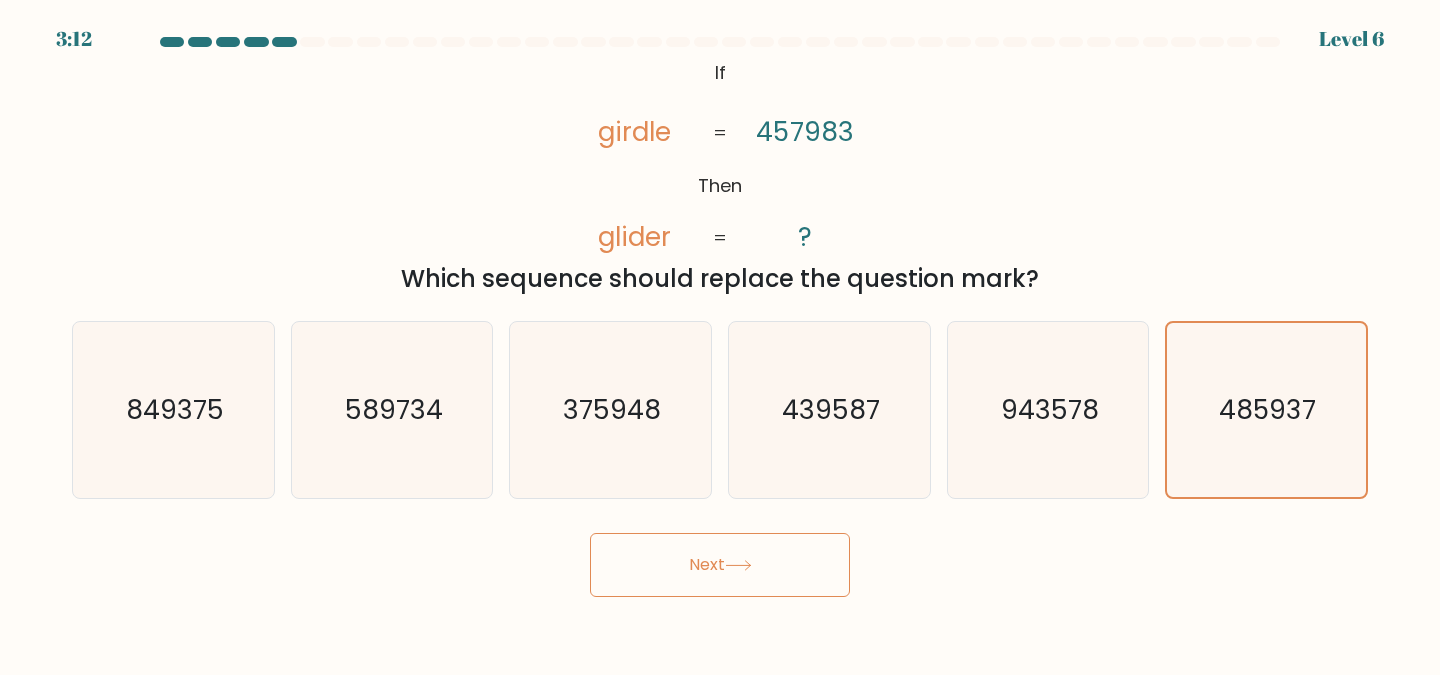 click on "Next" at bounding box center (720, 565) 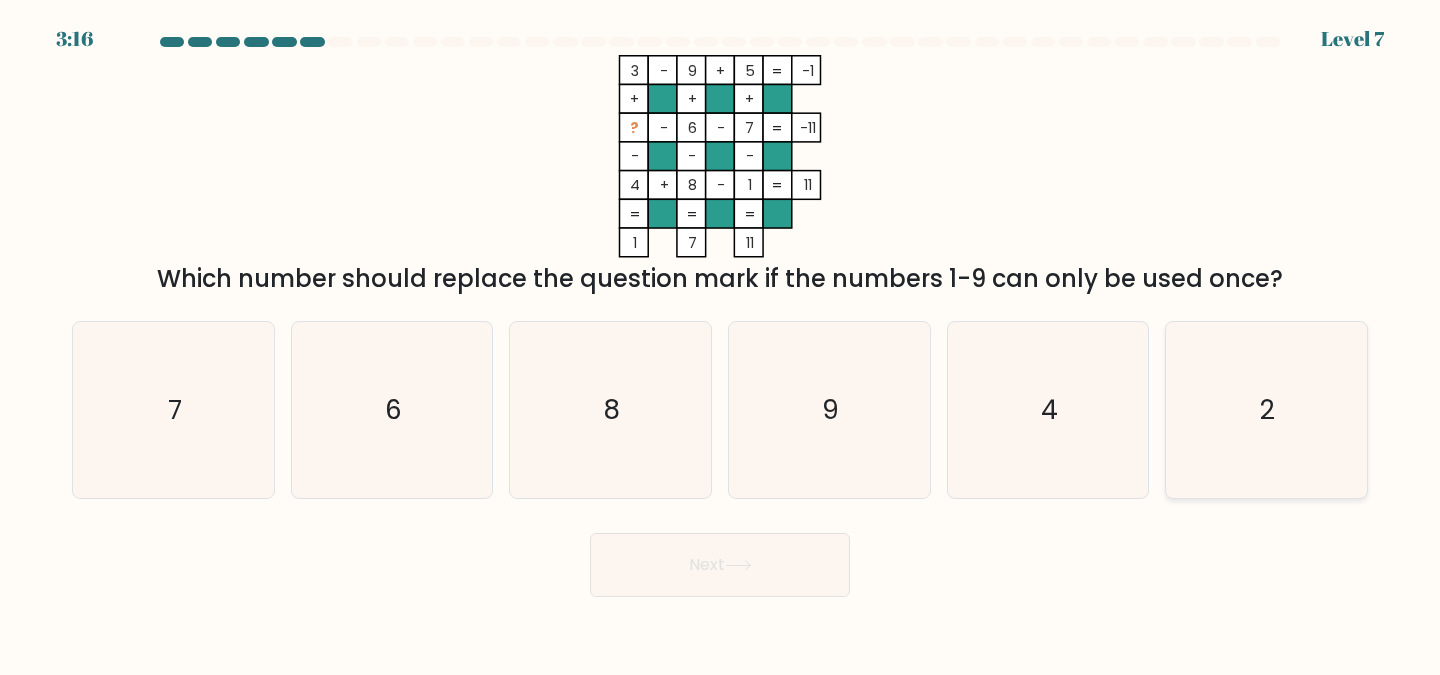 click on "2" 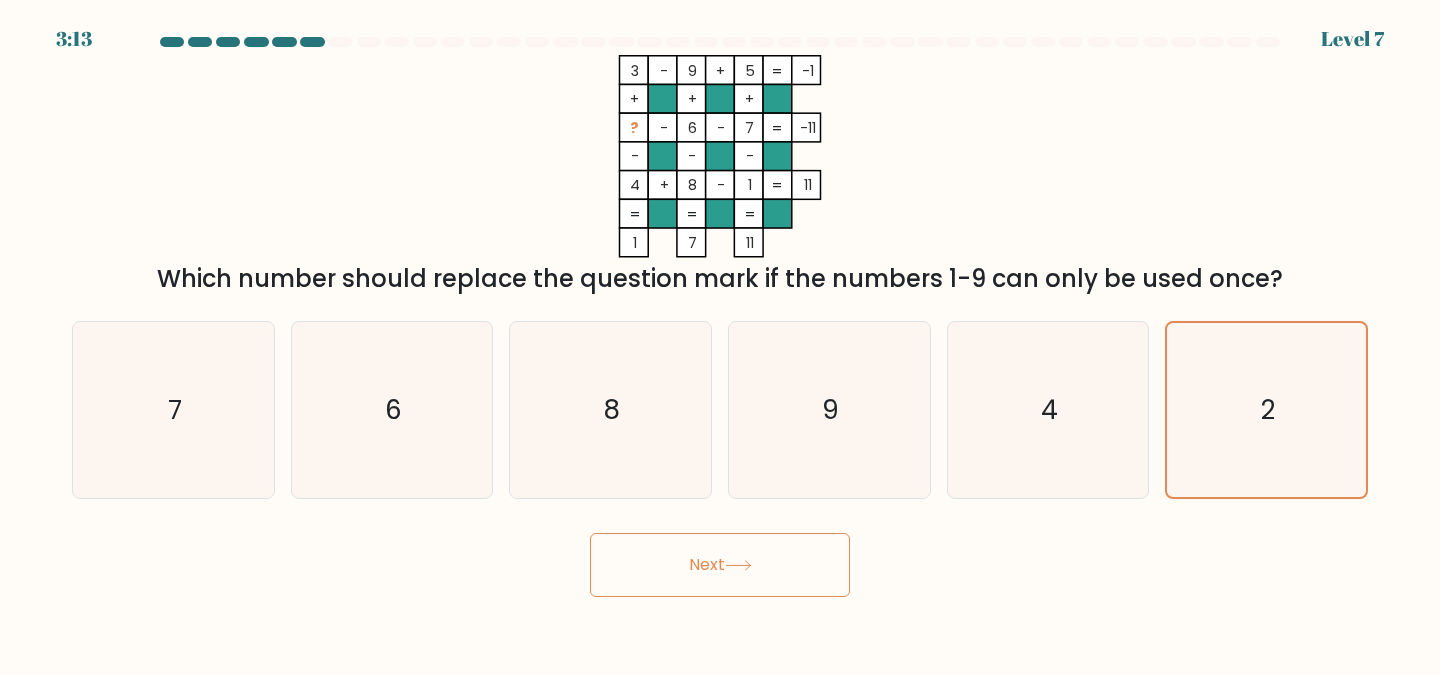 click on "Next" at bounding box center (720, 565) 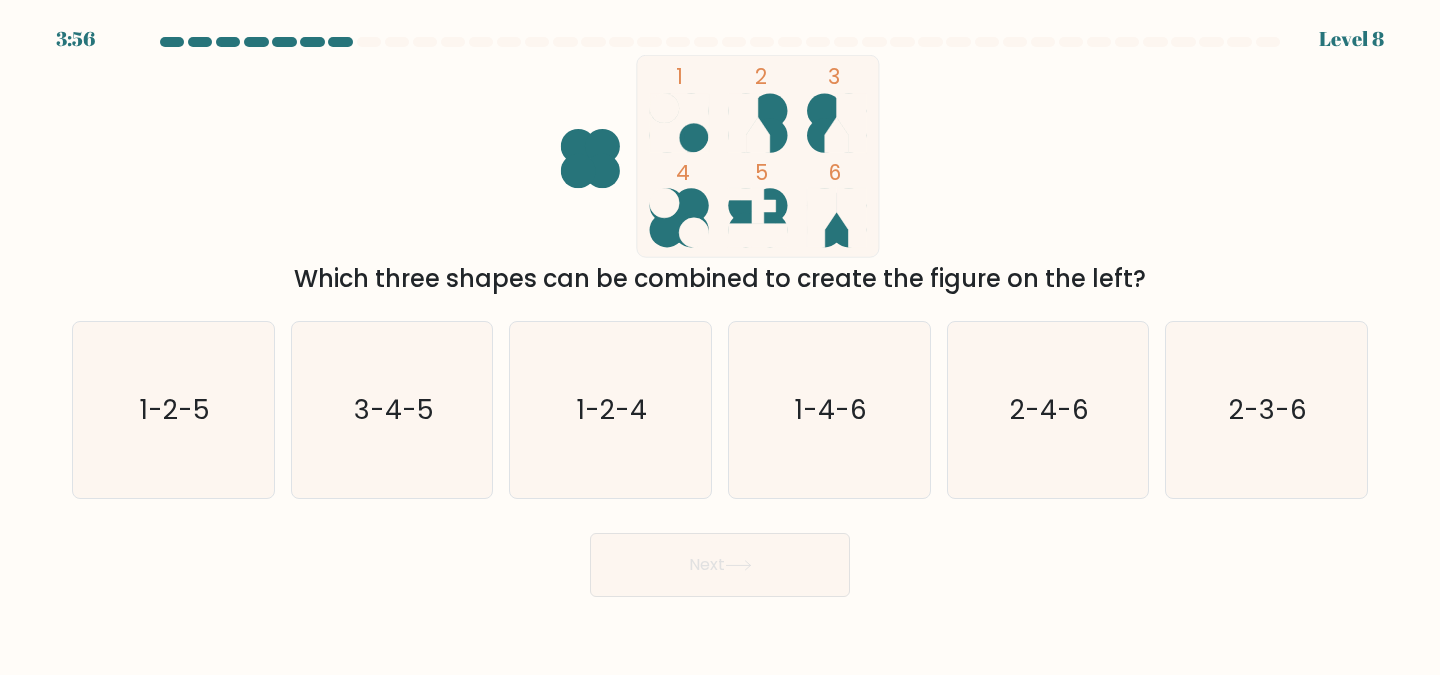 click on "Which three shapes can be combined to create the figure on the left?" at bounding box center [720, 279] 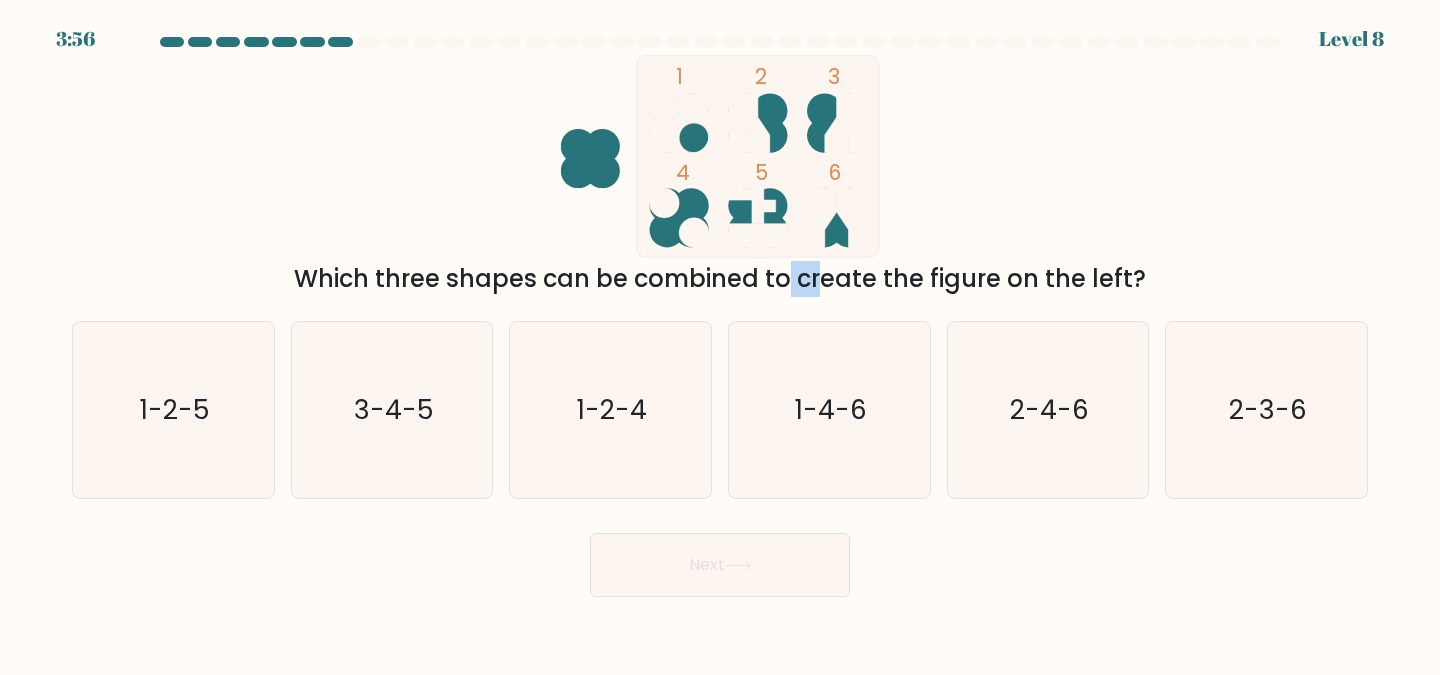 click on "Which three shapes can be combined to create the figure on the left?" at bounding box center [720, 279] 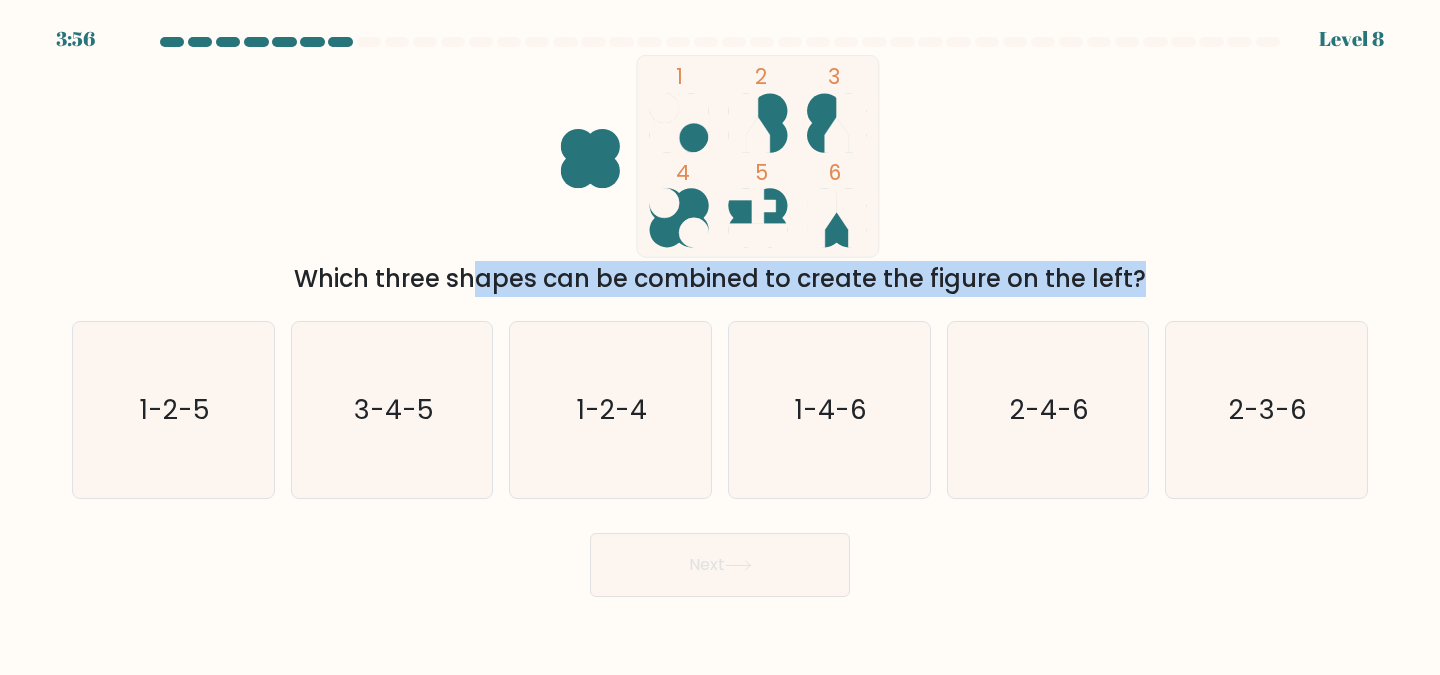 click on "Which three shapes can be combined to create the figure on the left?" at bounding box center (720, 279) 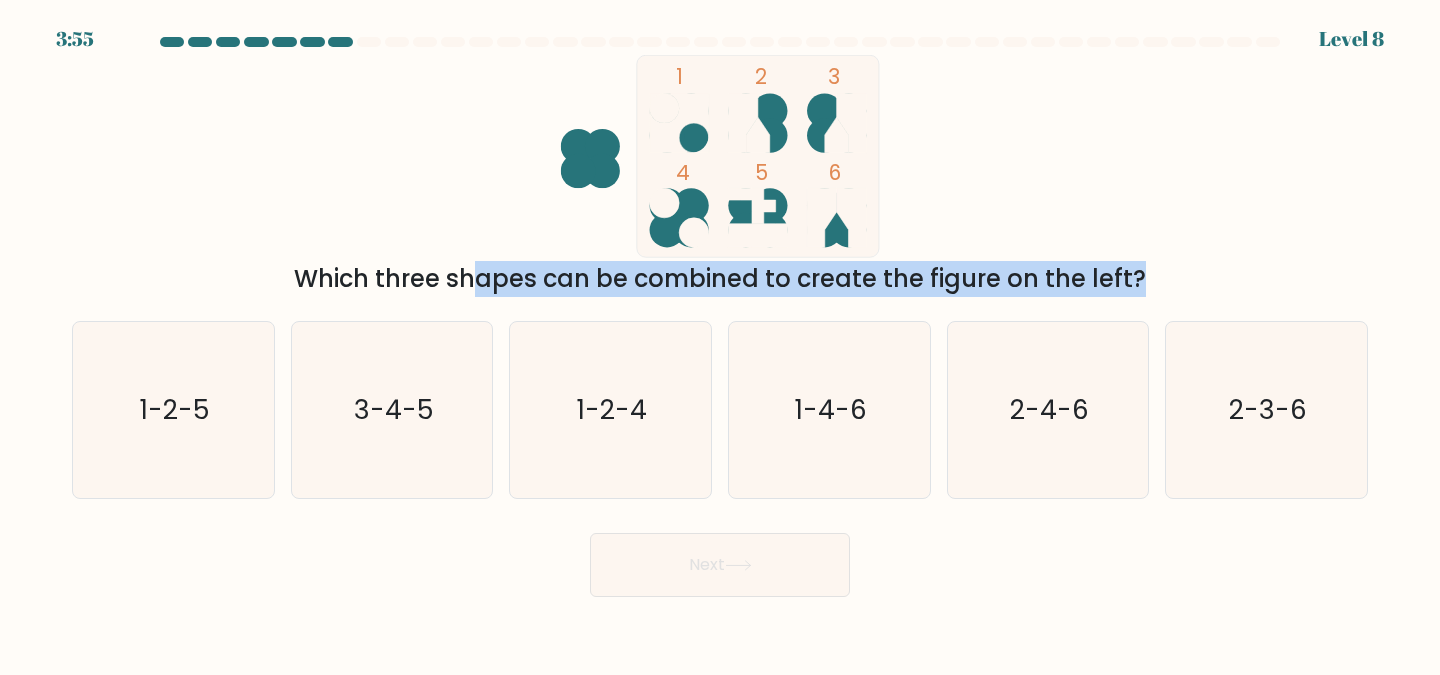 click on "Which three shapes can be combined to create the figure on the left?" at bounding box center (720, 279) 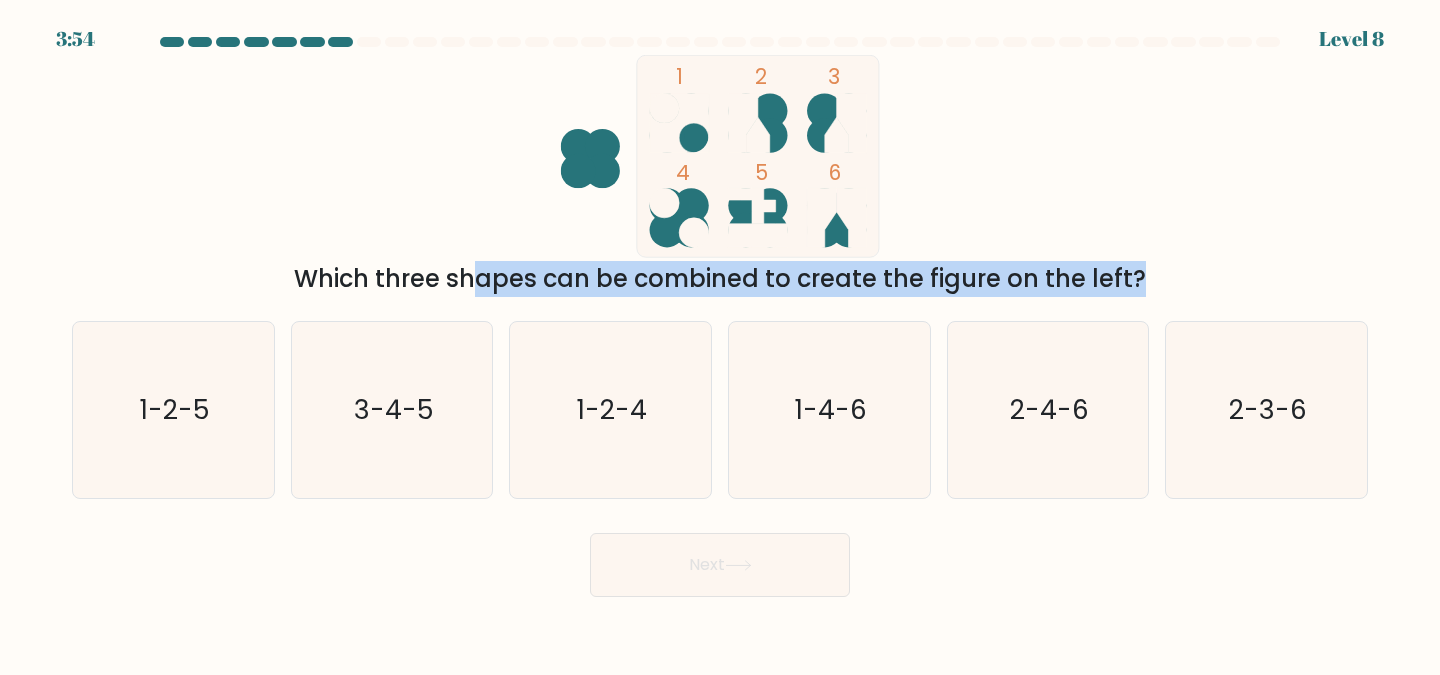 click on "Which three shapes can be combined to create the figure on the left?" at bounding box center (720, 279) 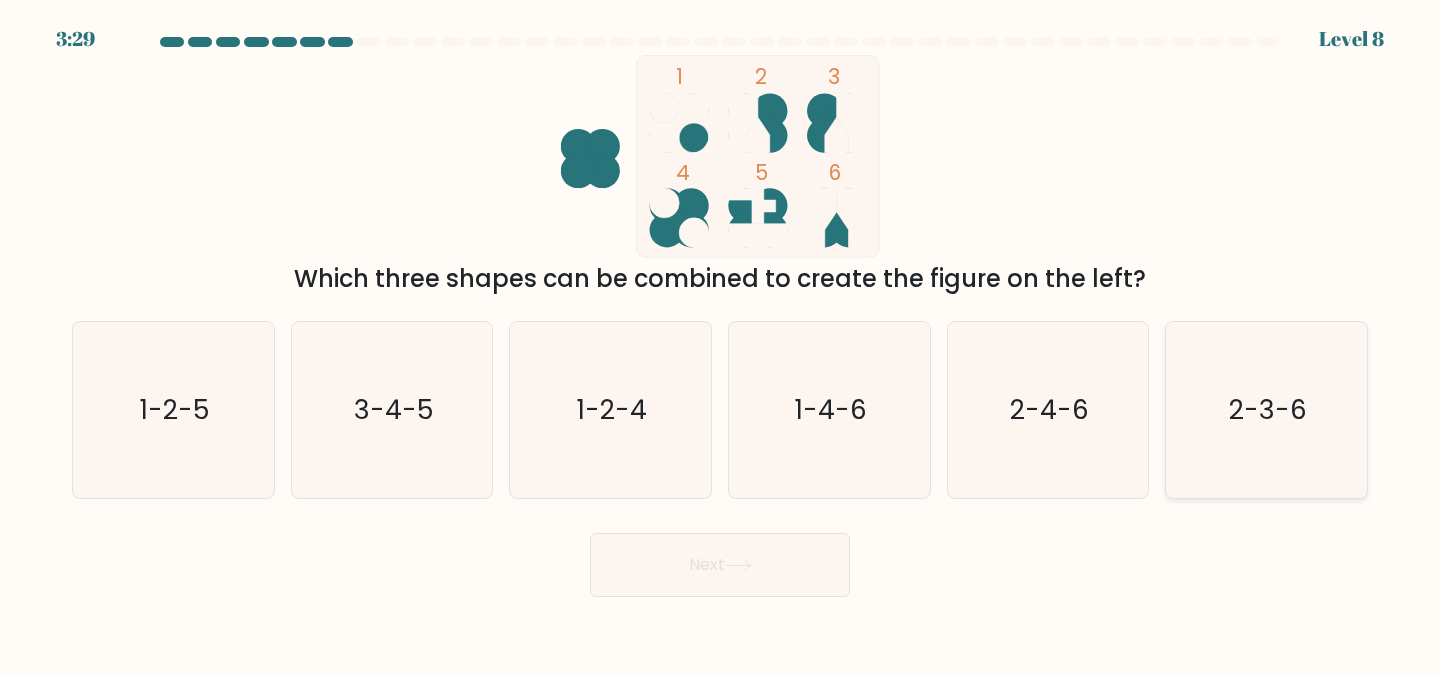 click on "2-3-6" 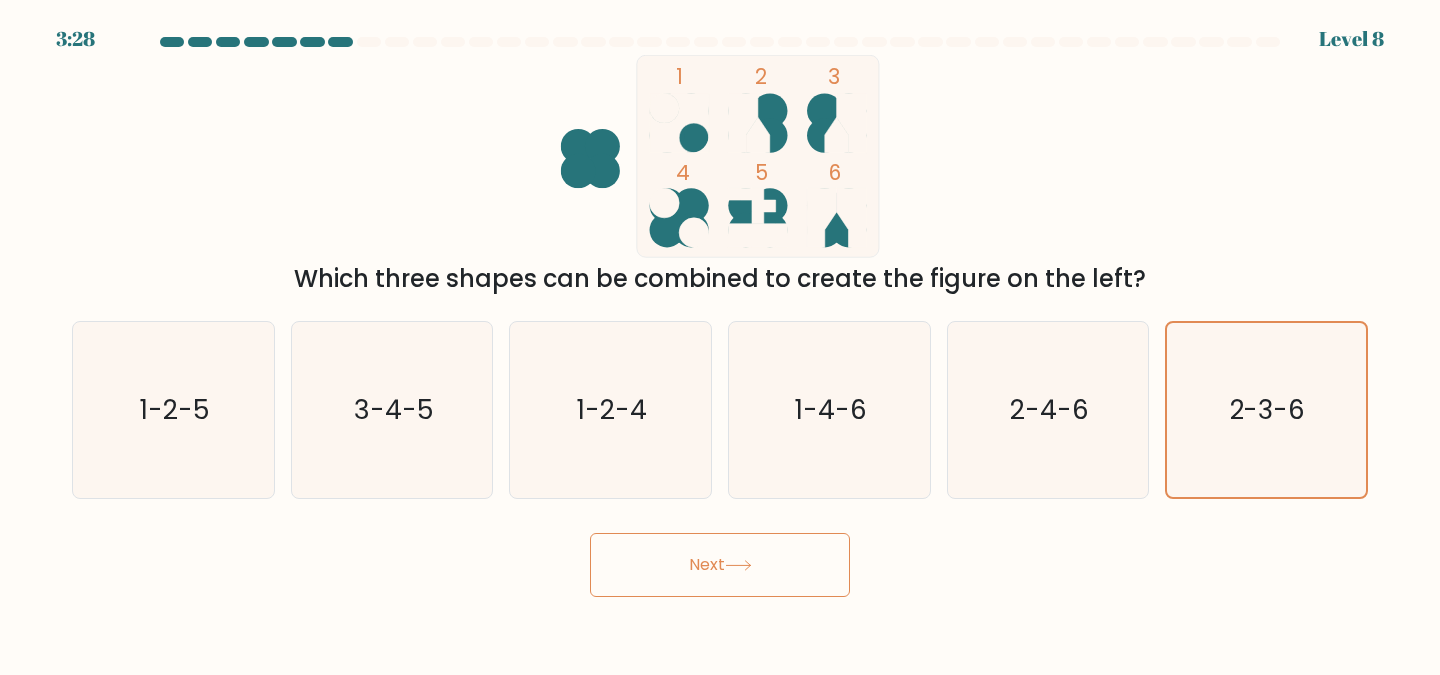 click on "Next" at bounding box center [720, 560] 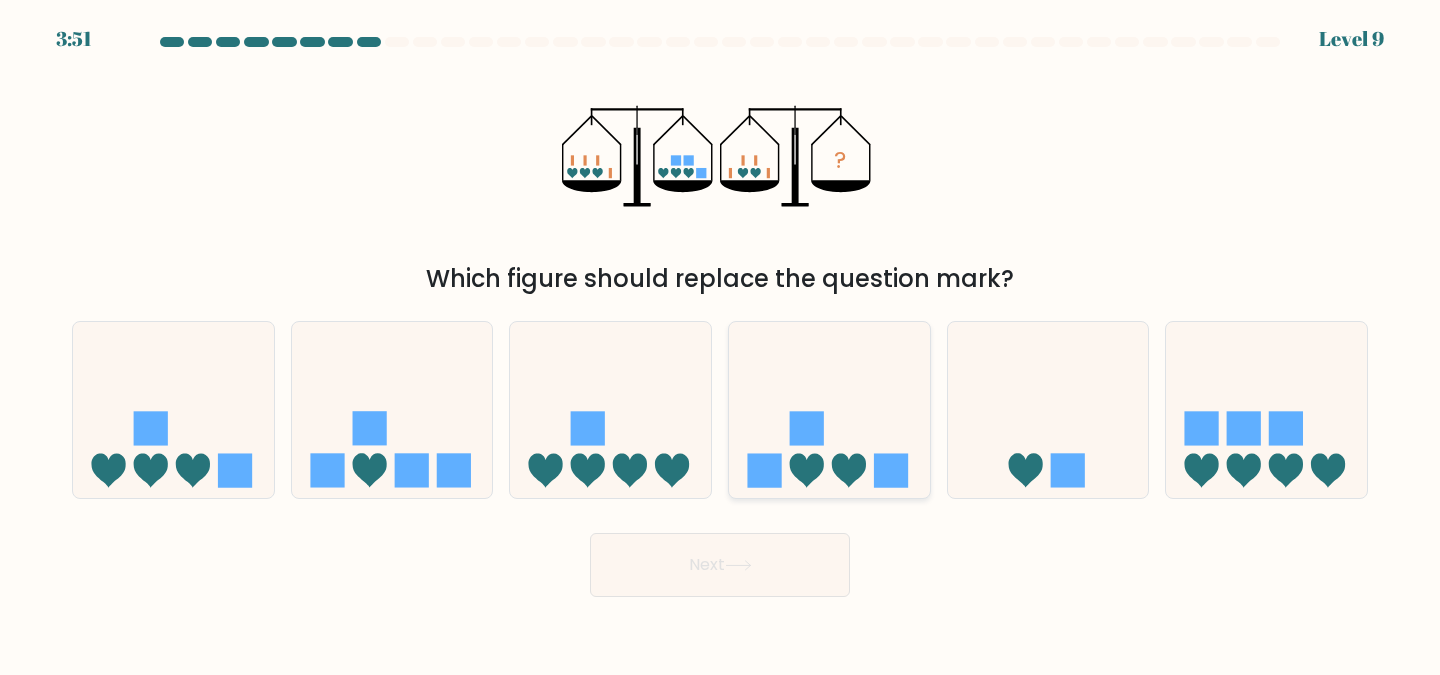 click 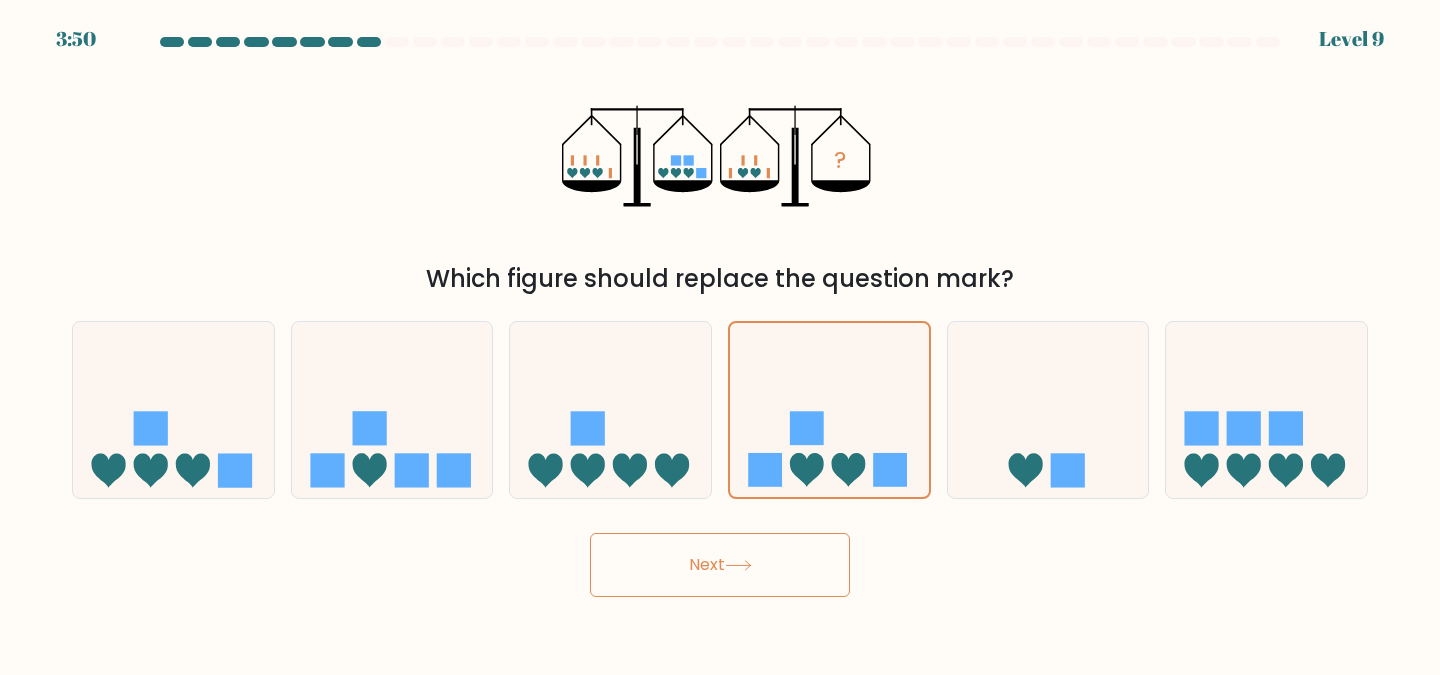 click on "Next" at bounding box center (720, 565) 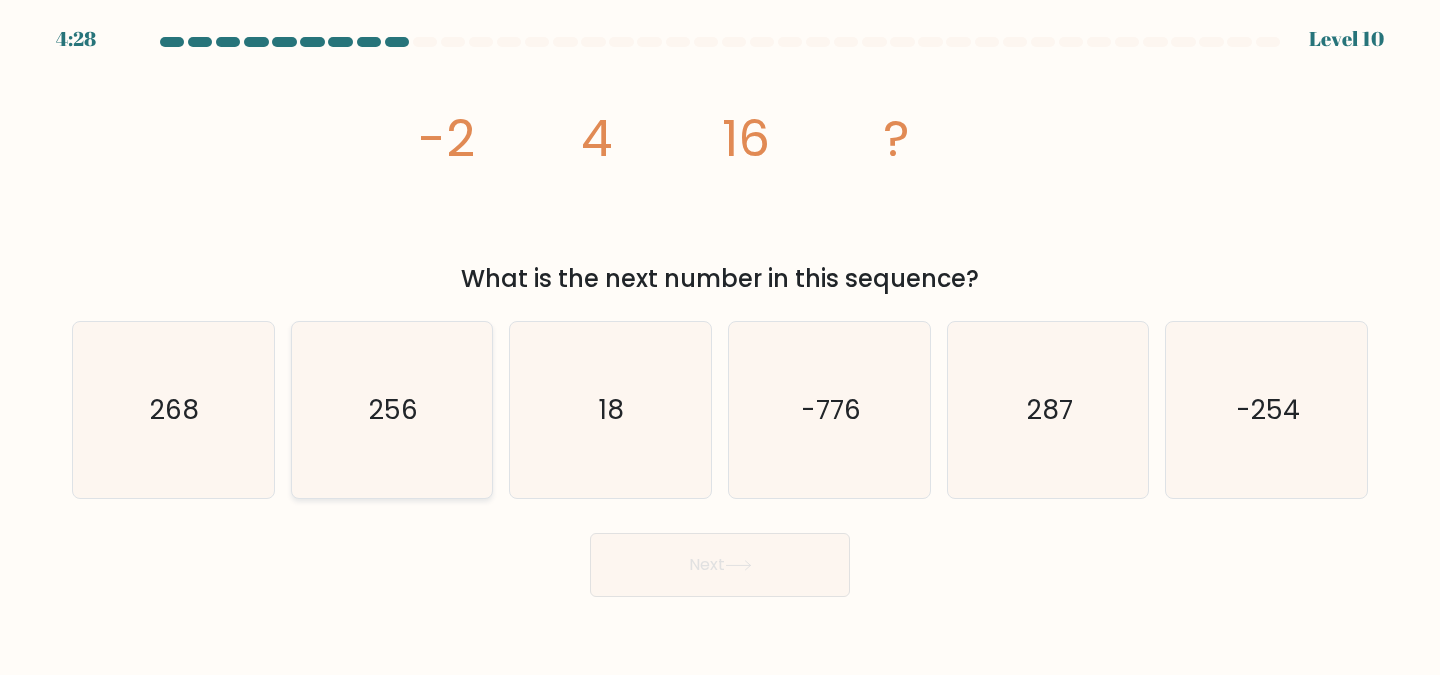 click on "256" 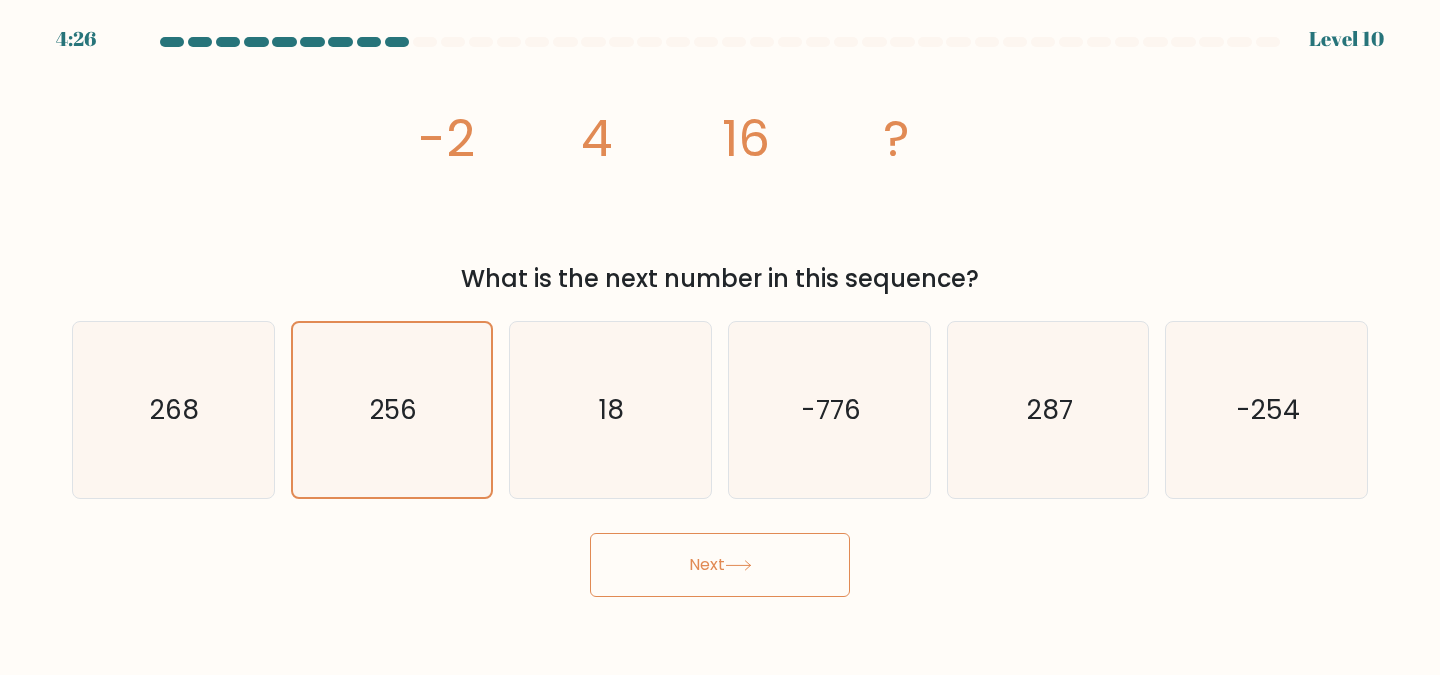 click on "Next" at bounding box center (720, 565) 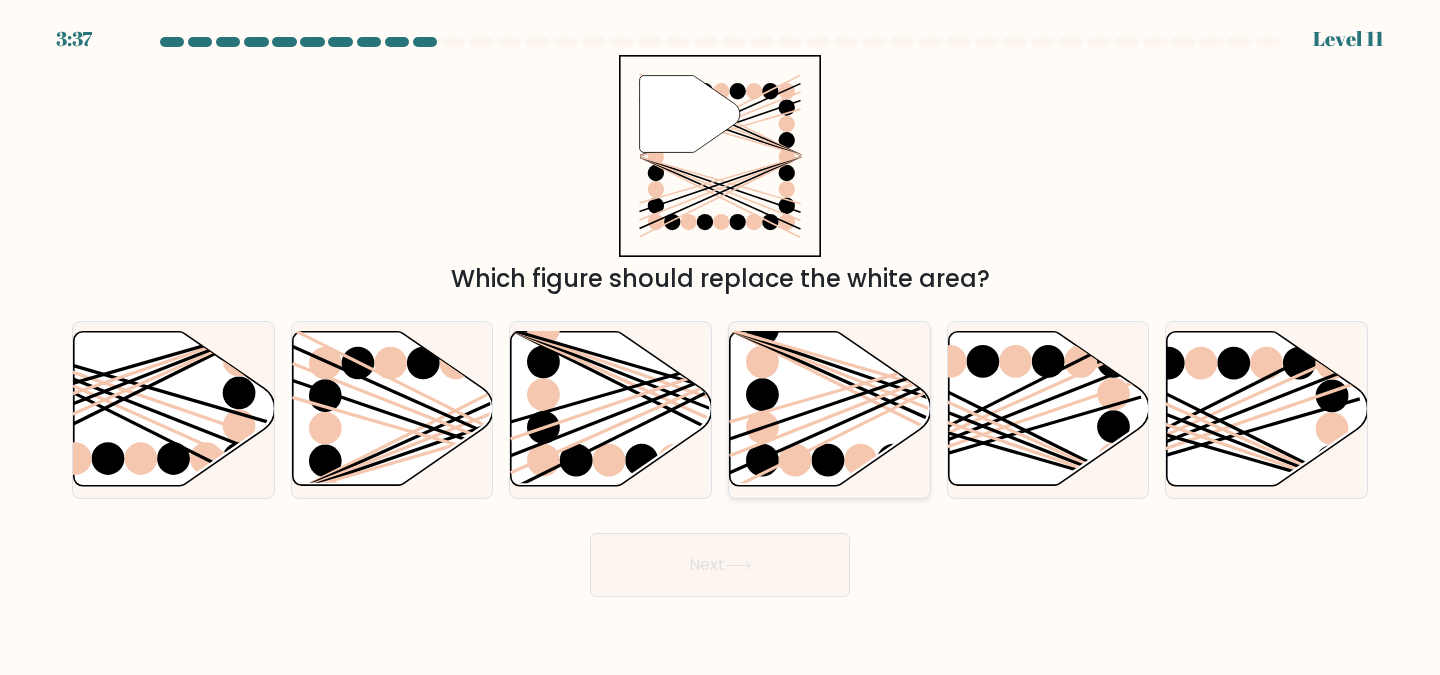 click 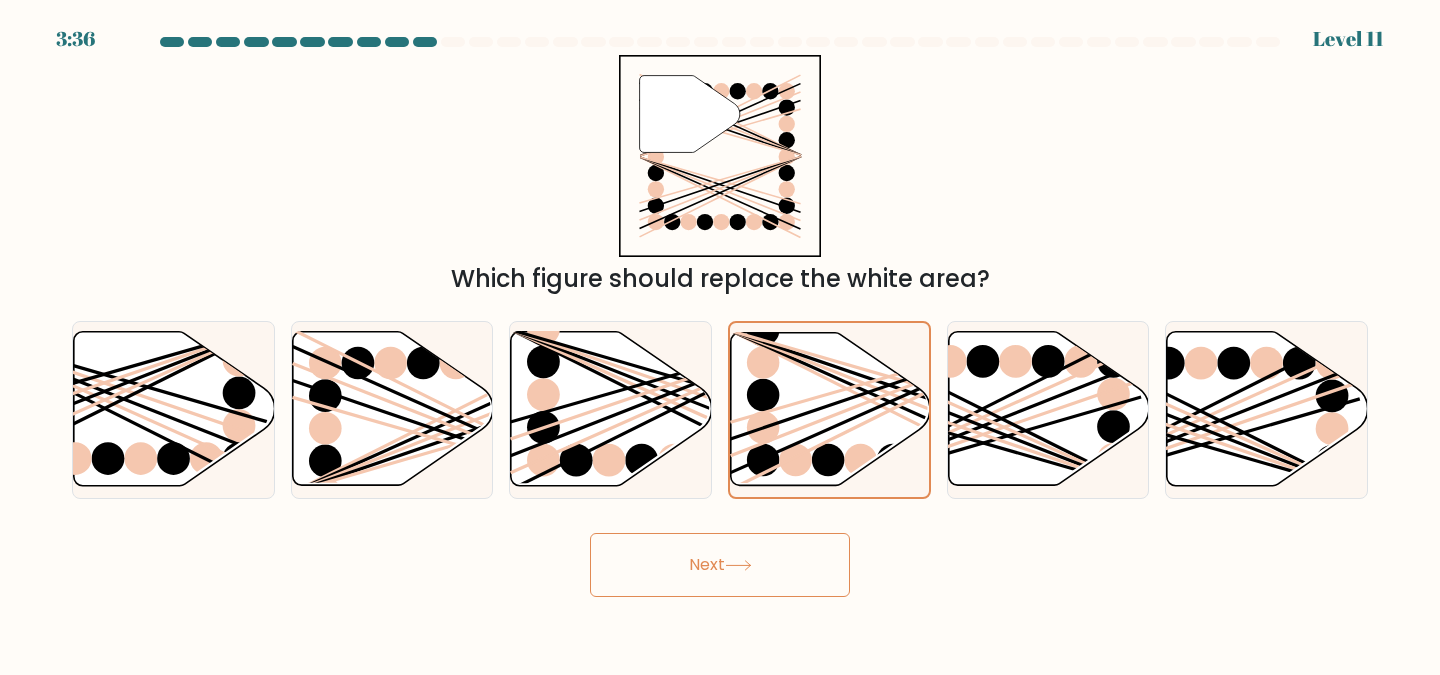 click on "Next" at bounding box center (720, 565) 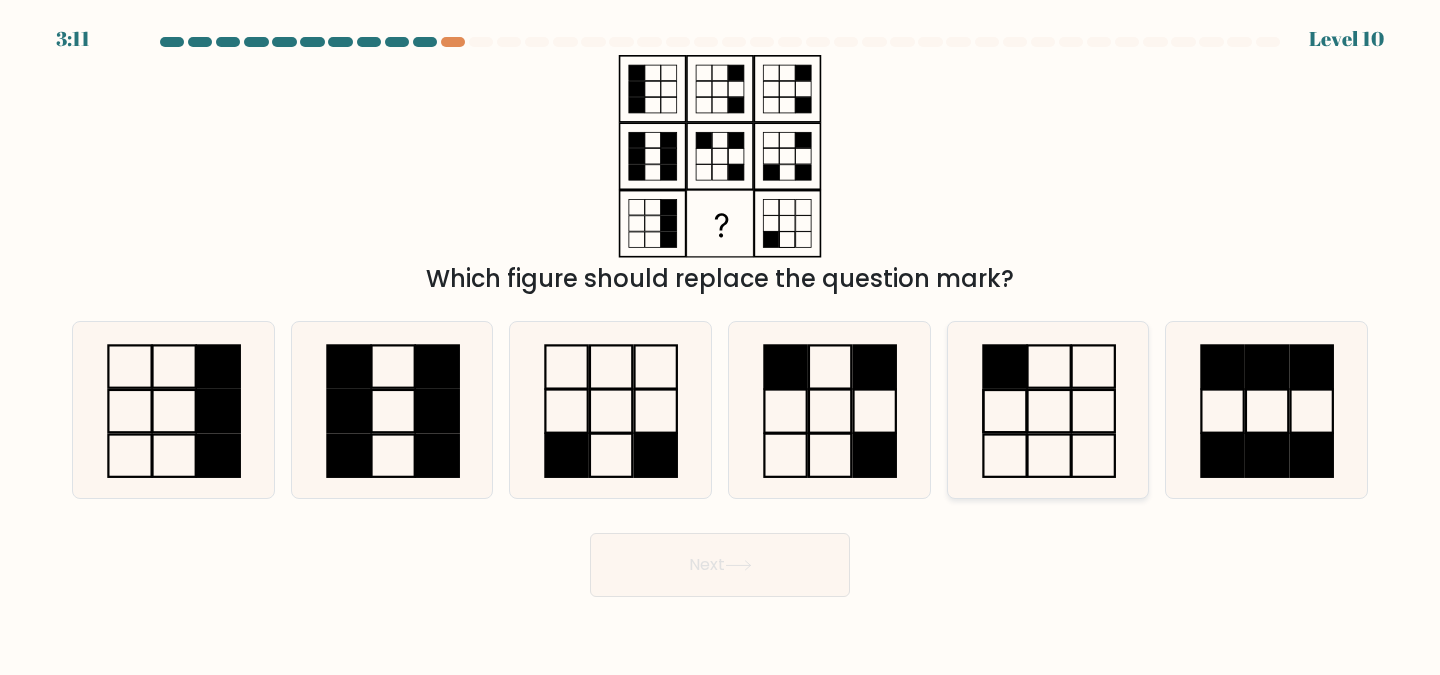 click 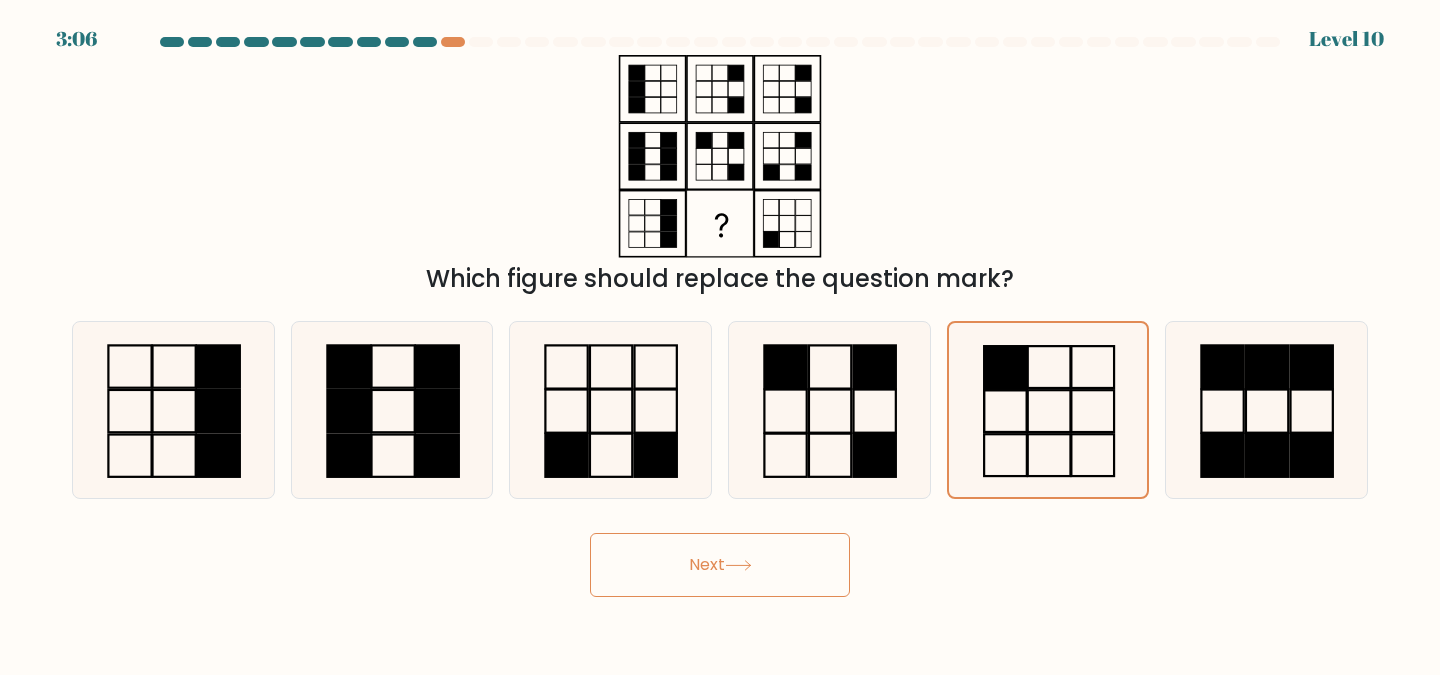 click on "Next" at bounding box center (720, 565) 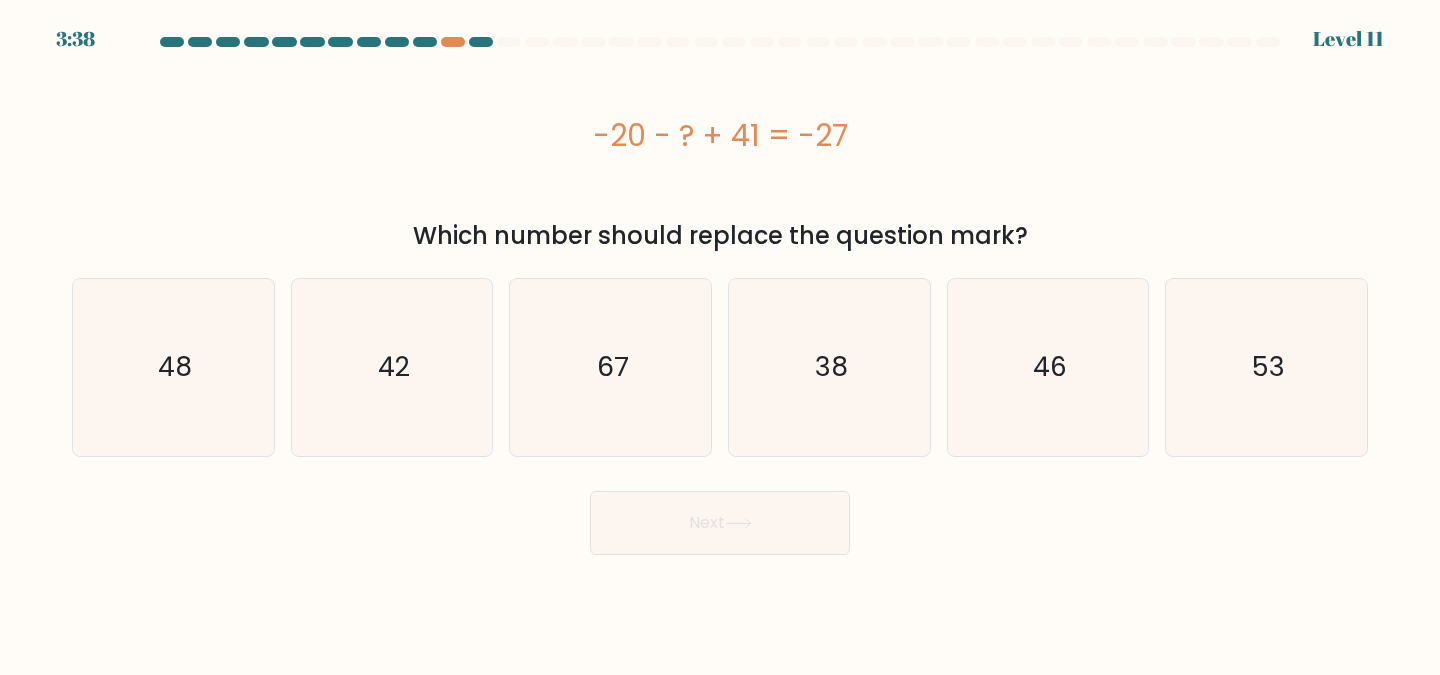 type 